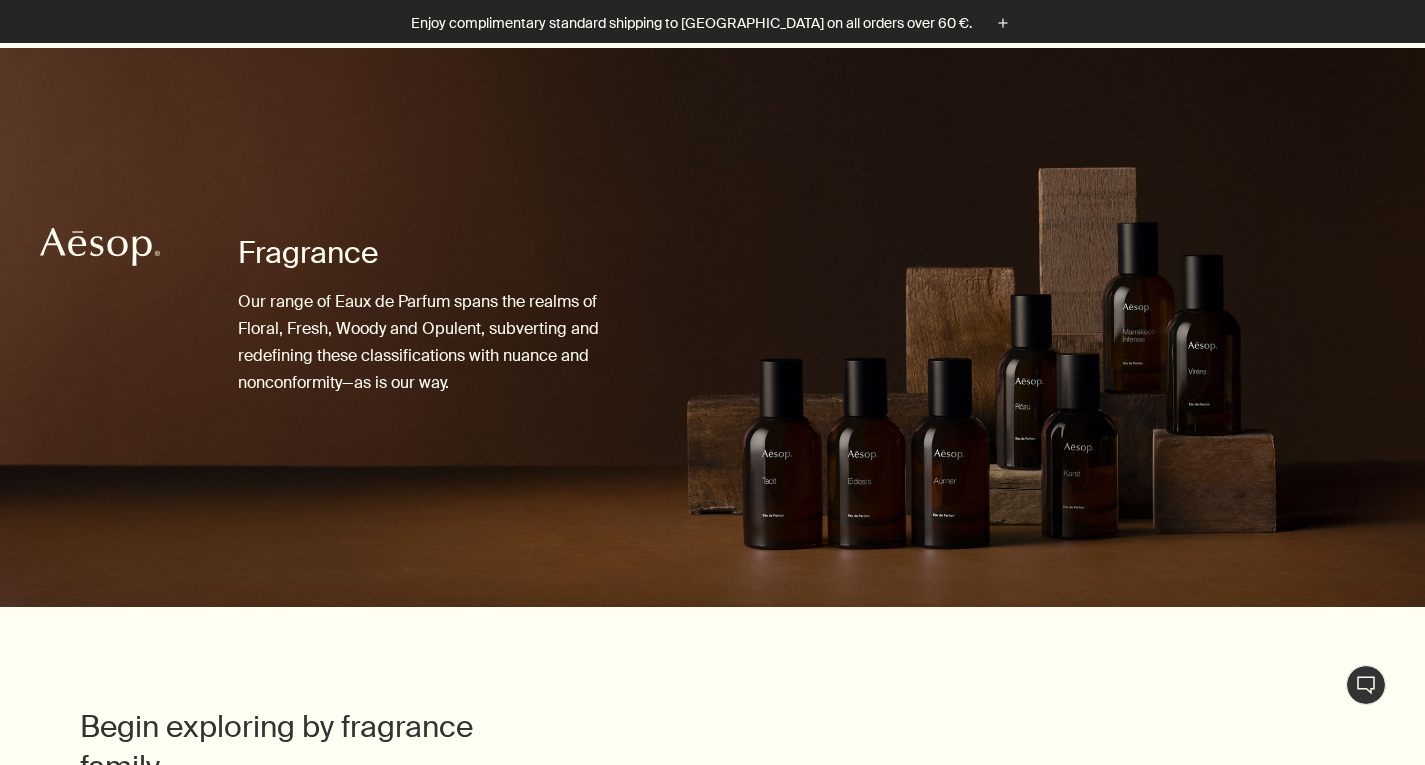 scroll, scrollTop: 2547, scrollLeft: 0, axis: vertical 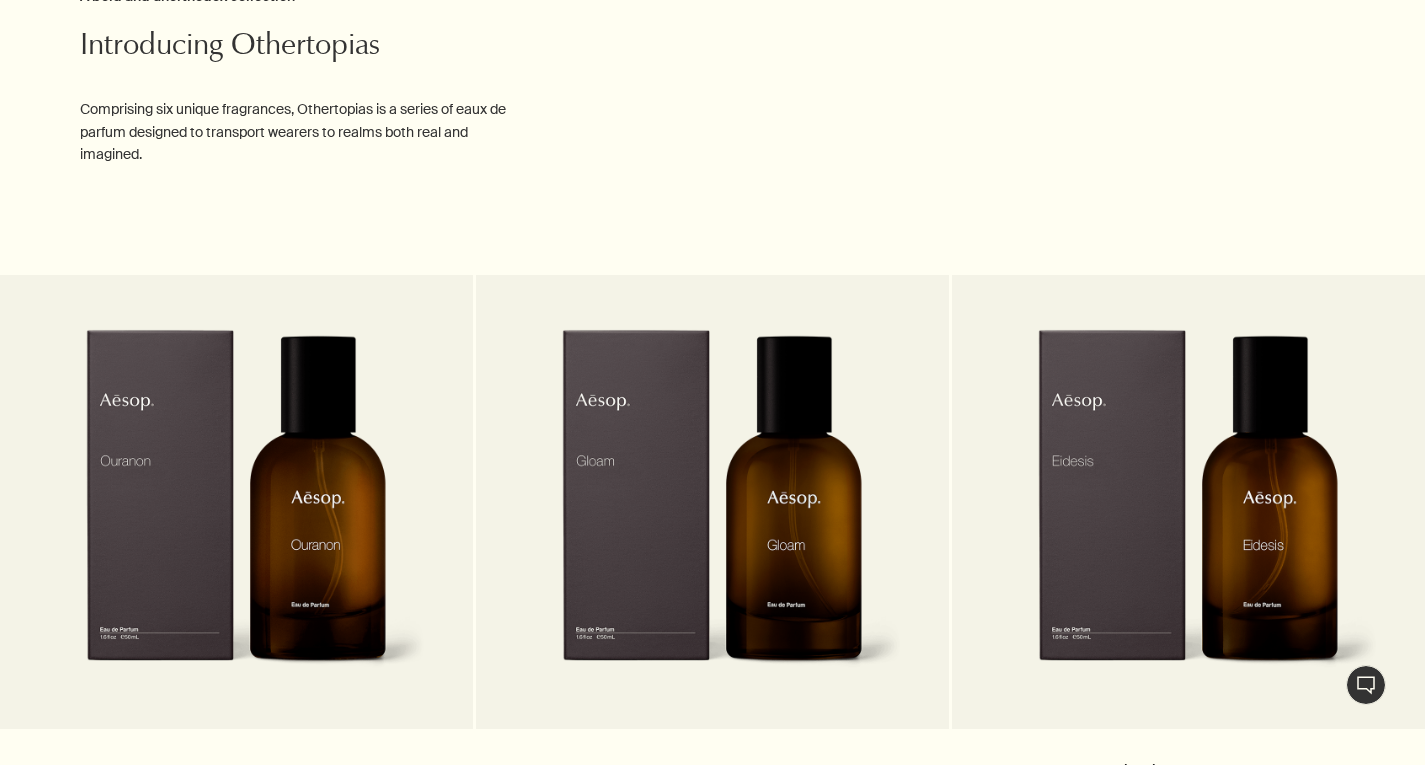 type 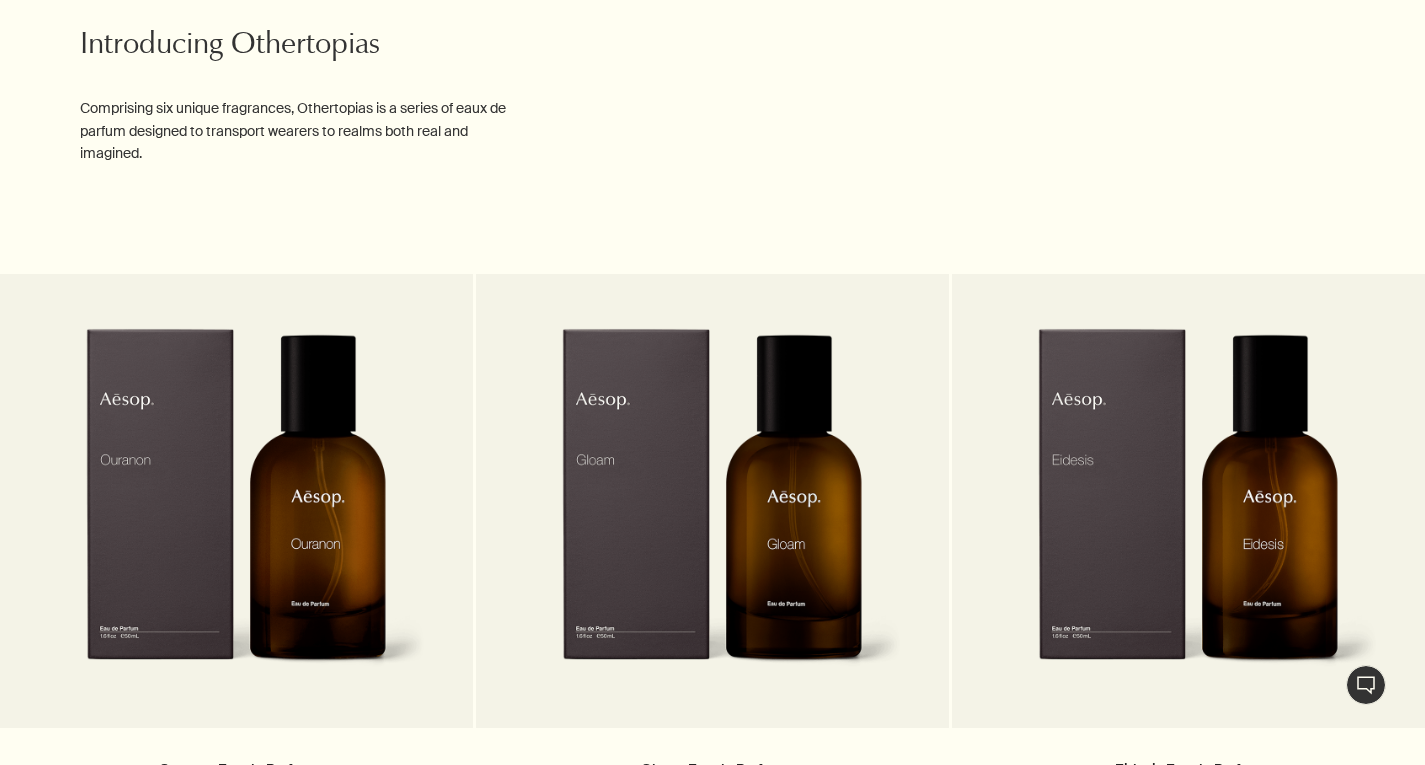 click on "chevron" at bounding box center [814, -729] 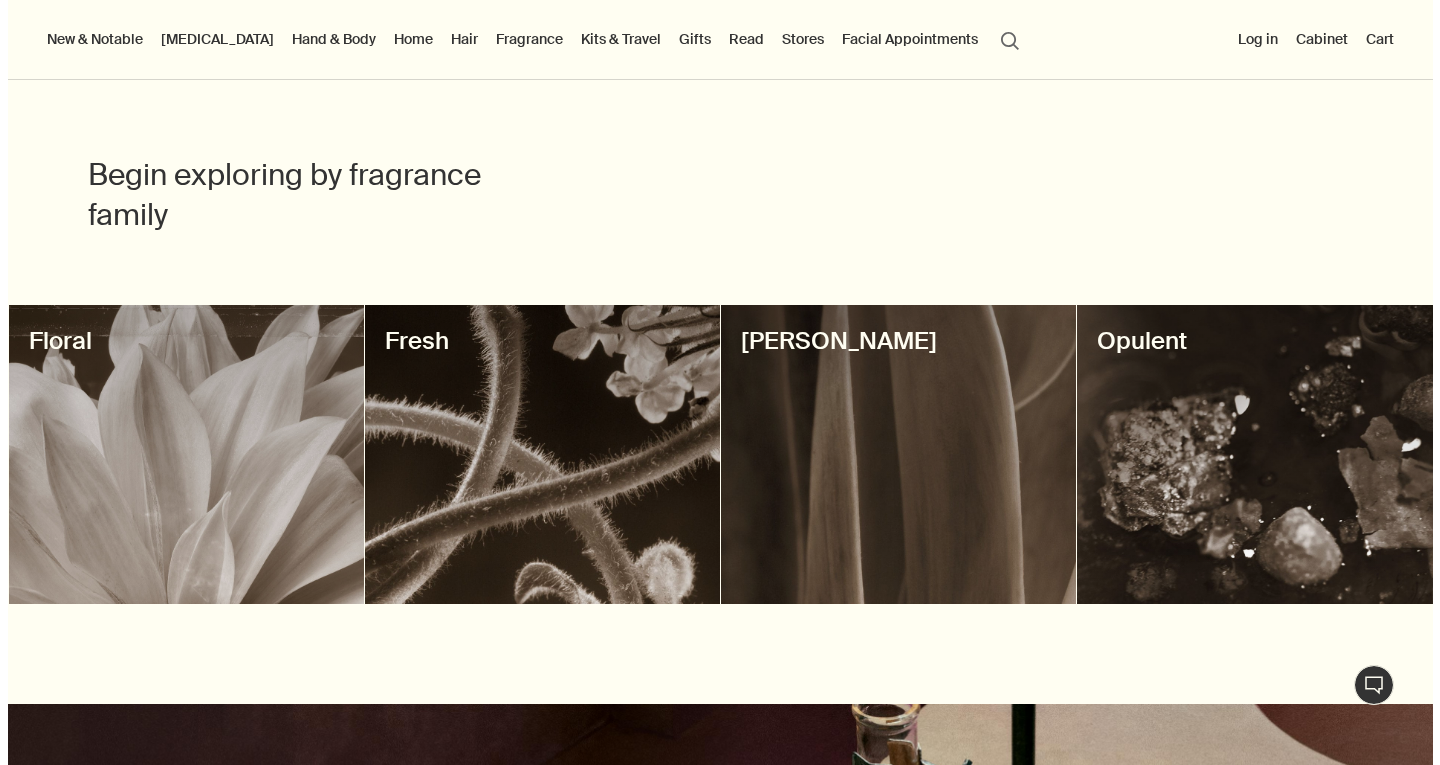 scroll, scrollTop: 428, scrollLeft: 0, axis: vertical 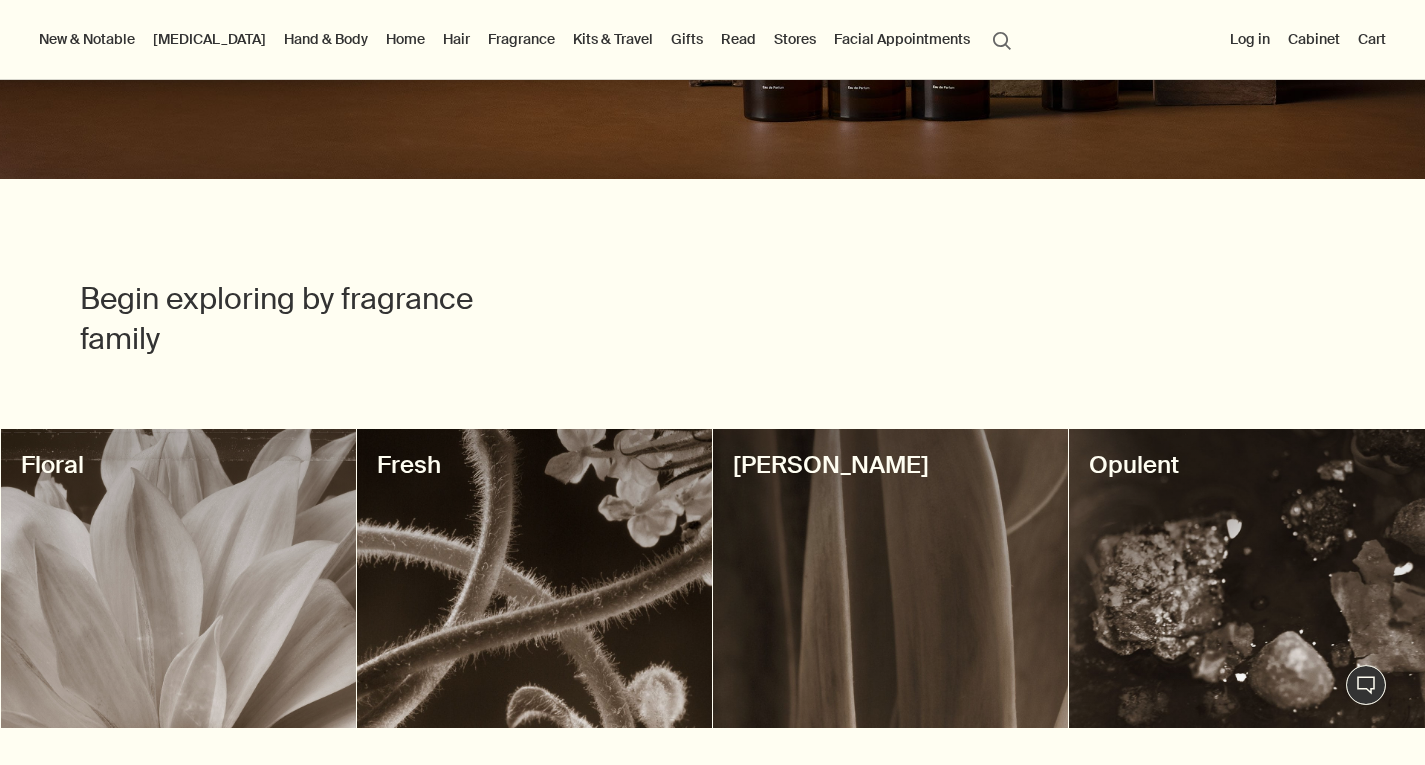 click on "Home" at bounding box center (405, 39) 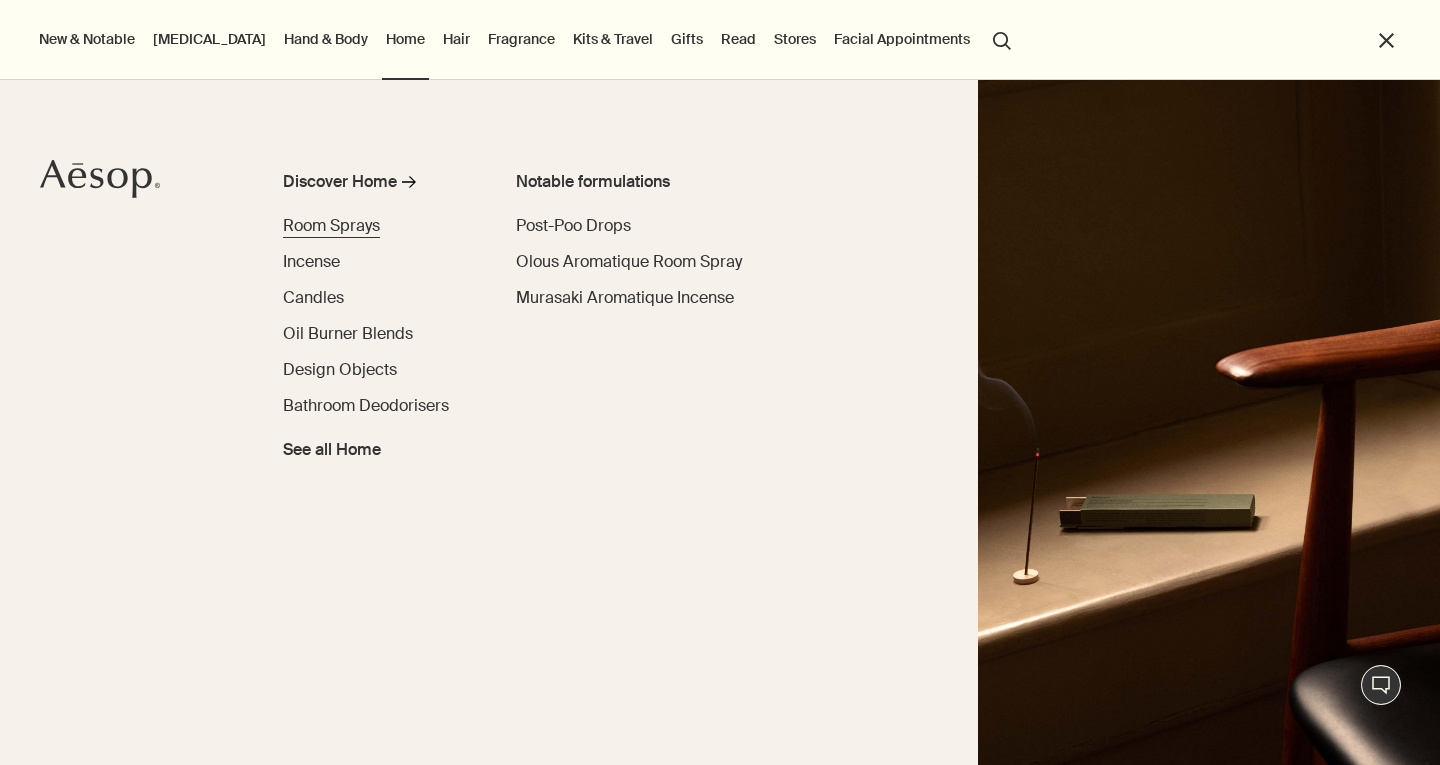 click on "Room Sprays" at bounding box center [331, 225] 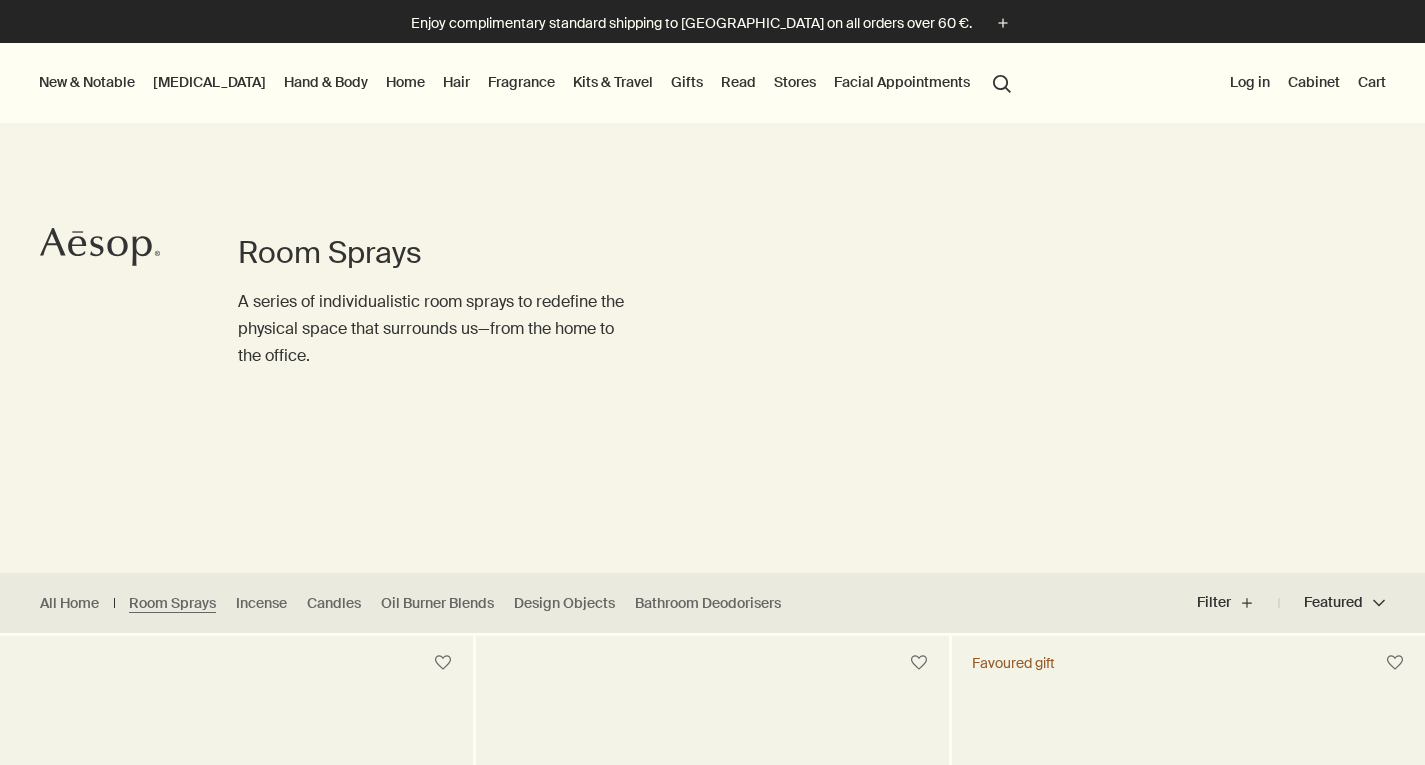 scroll, scrollTop: 0, scrollLeft: 0, axis: both 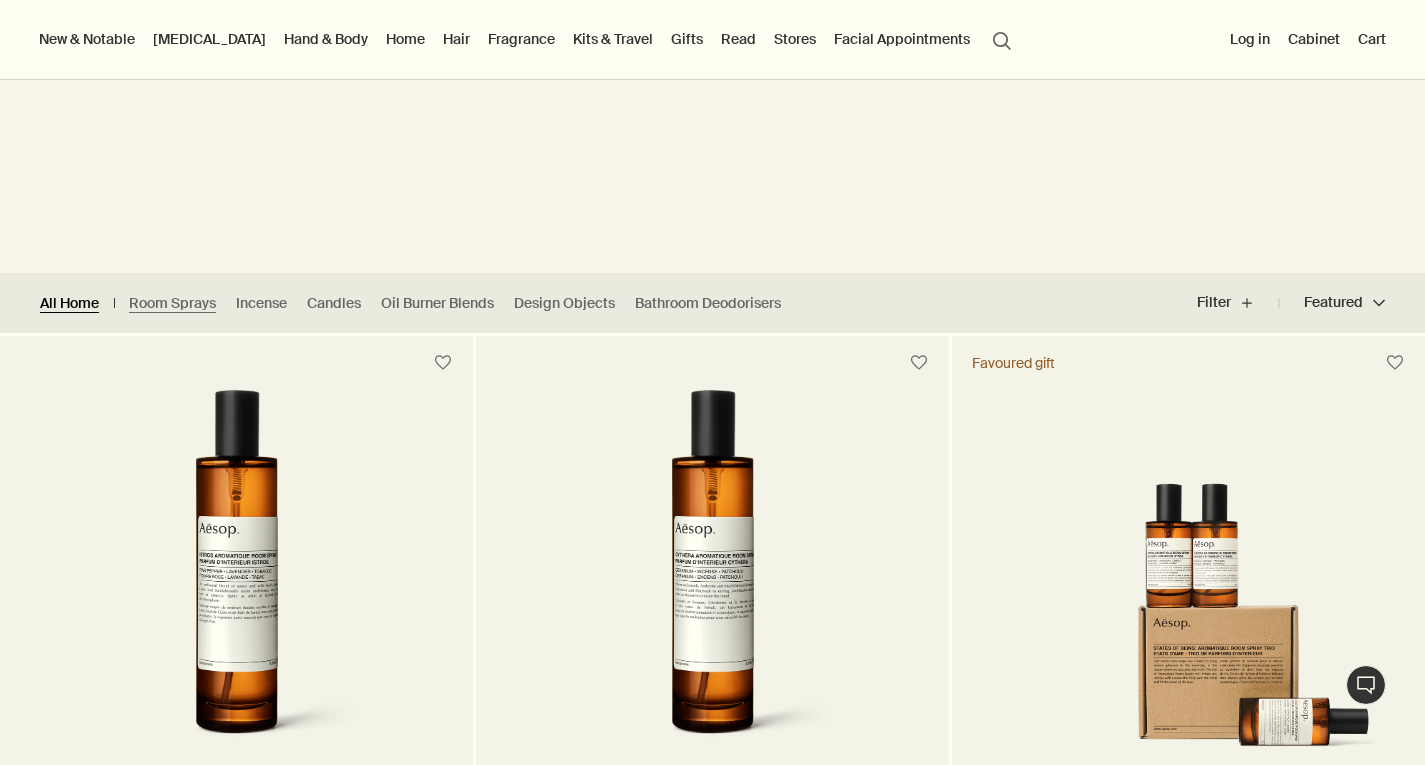 click on "All Home" at bounding box center (69, 303) 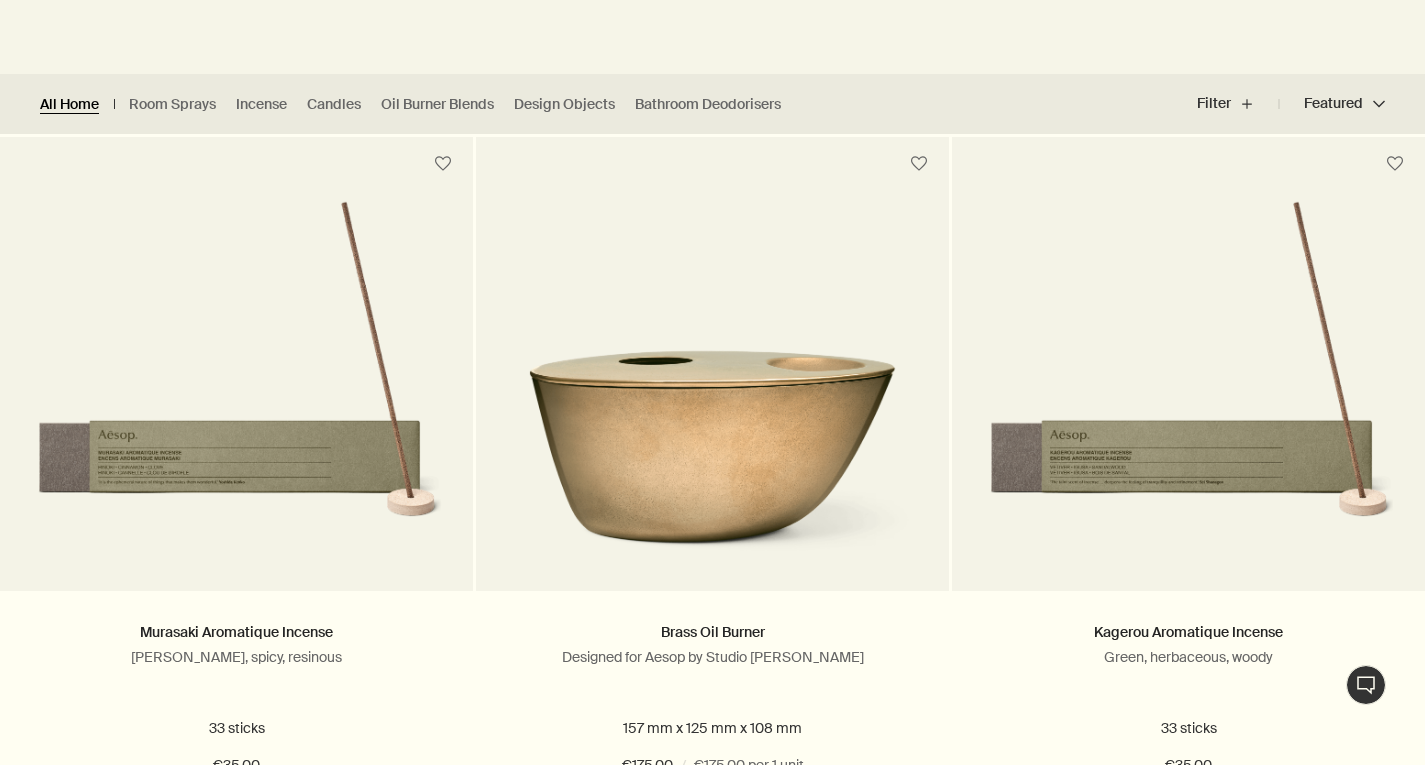 scroll, scrollTop: 513, scrollLeft: 0, axis: vertical 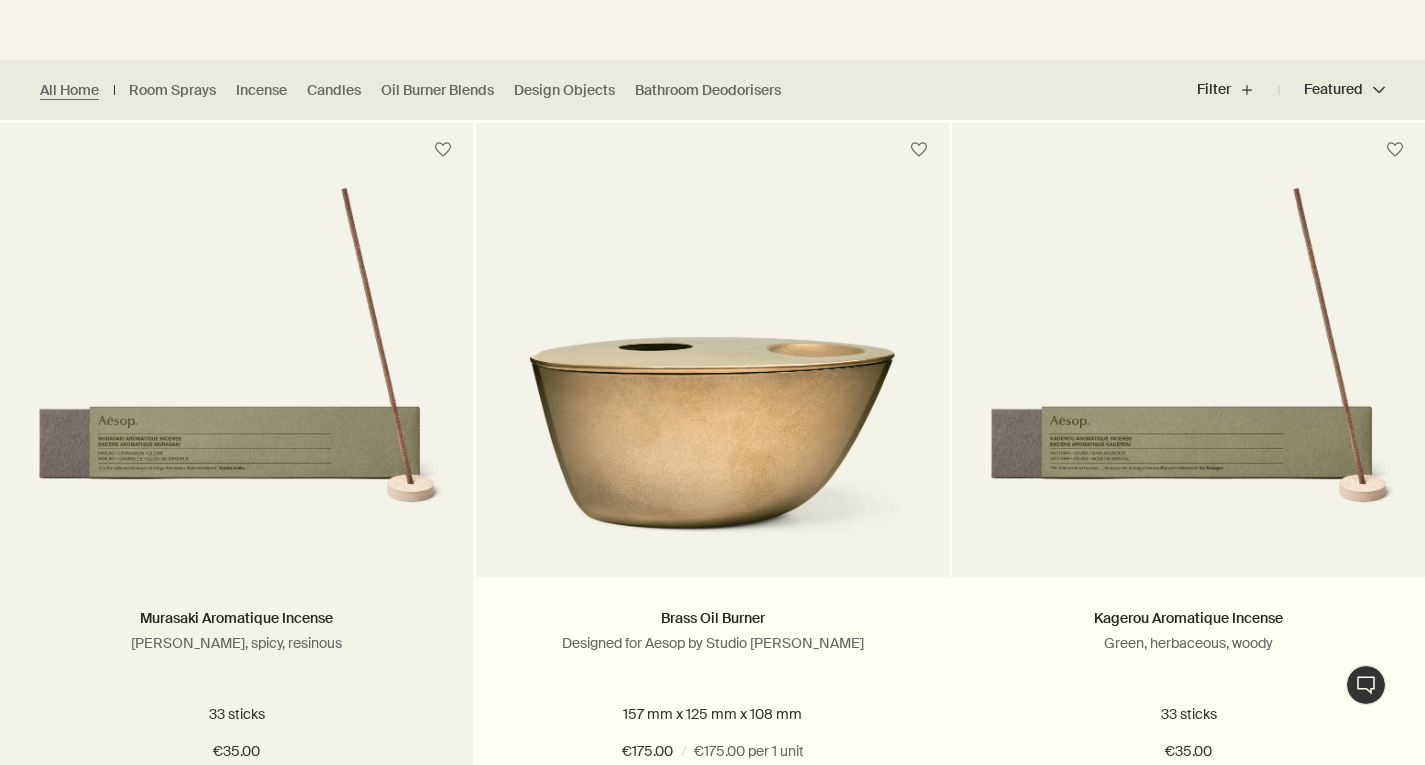 click at bounding box center (236, 366) 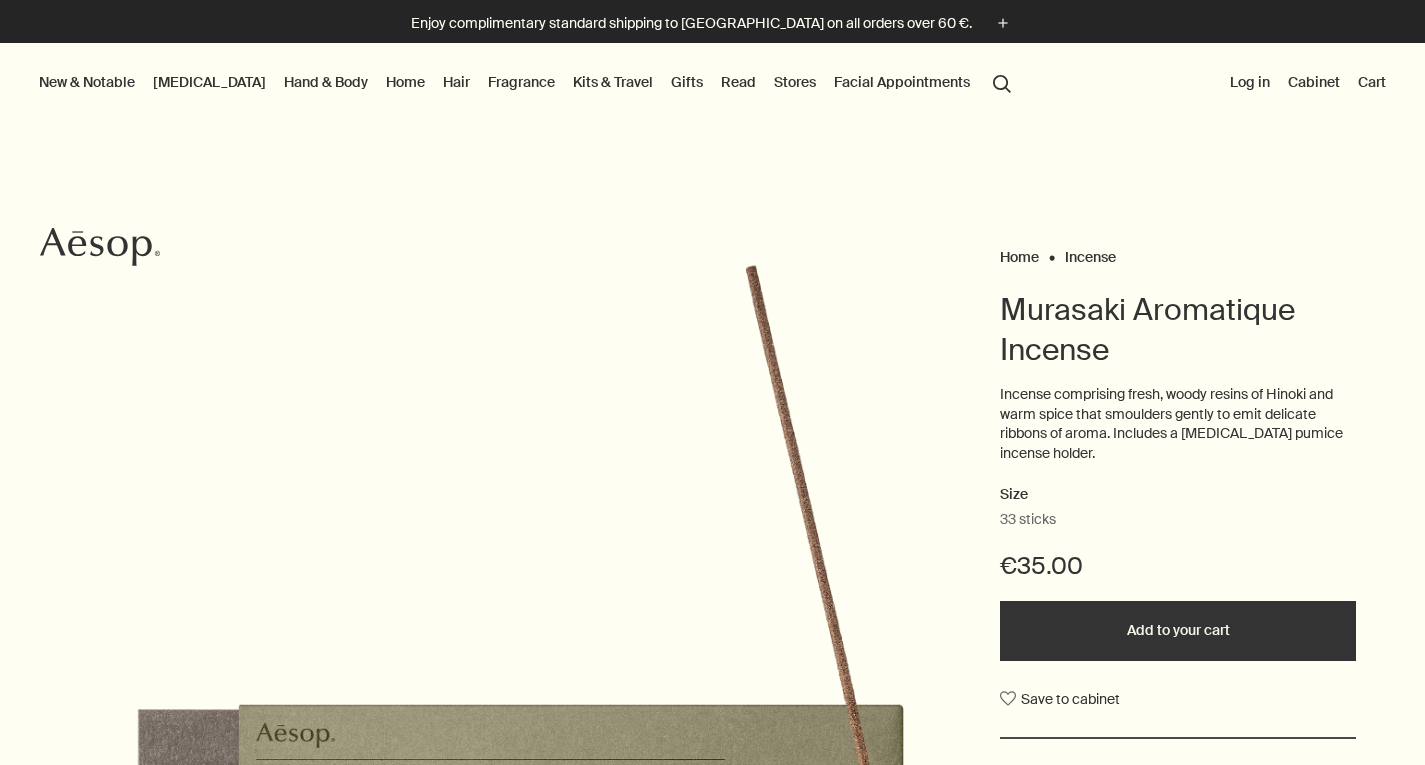 scroll, scrollTop: 0, scrollLeft: 0, axis: both 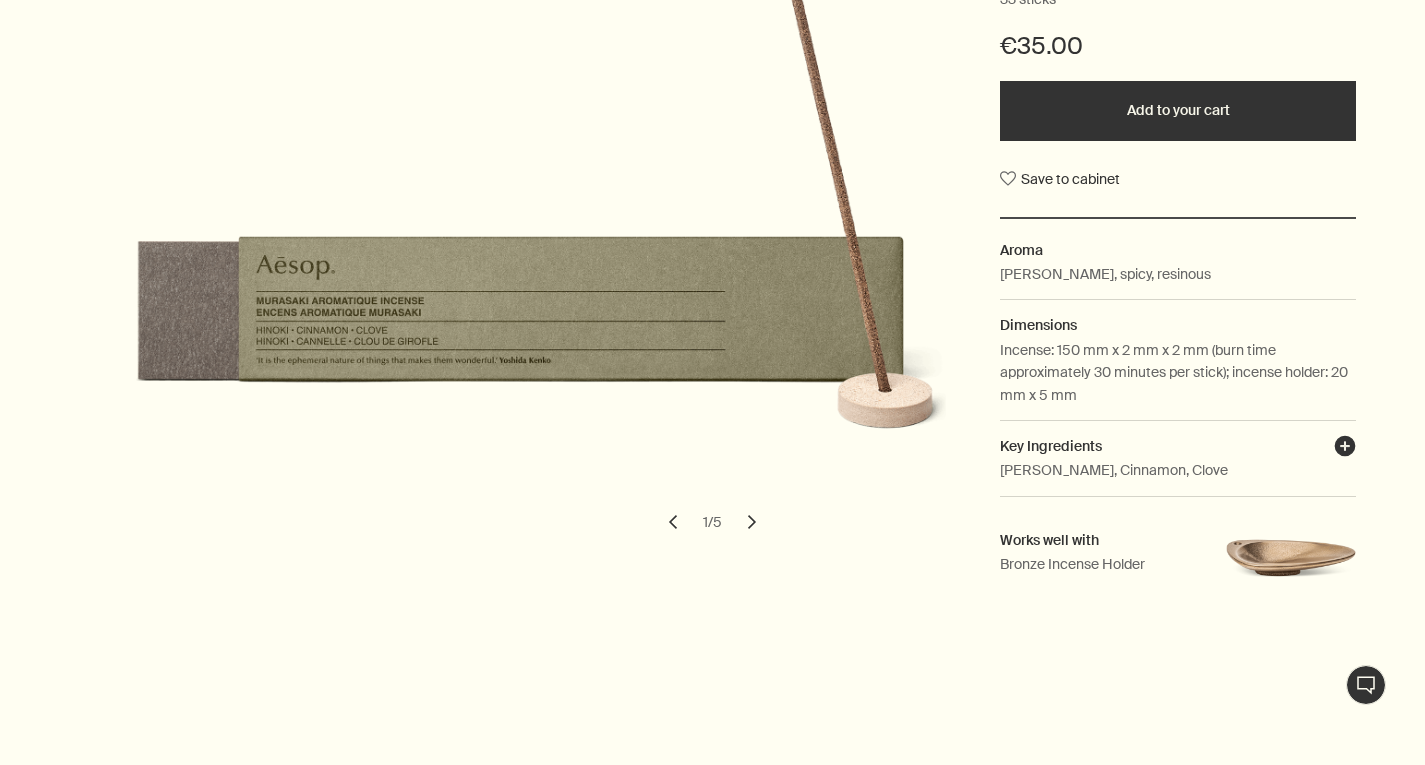 click on "plusAndCloseWithCircle" at bounding box center (1345, 449) 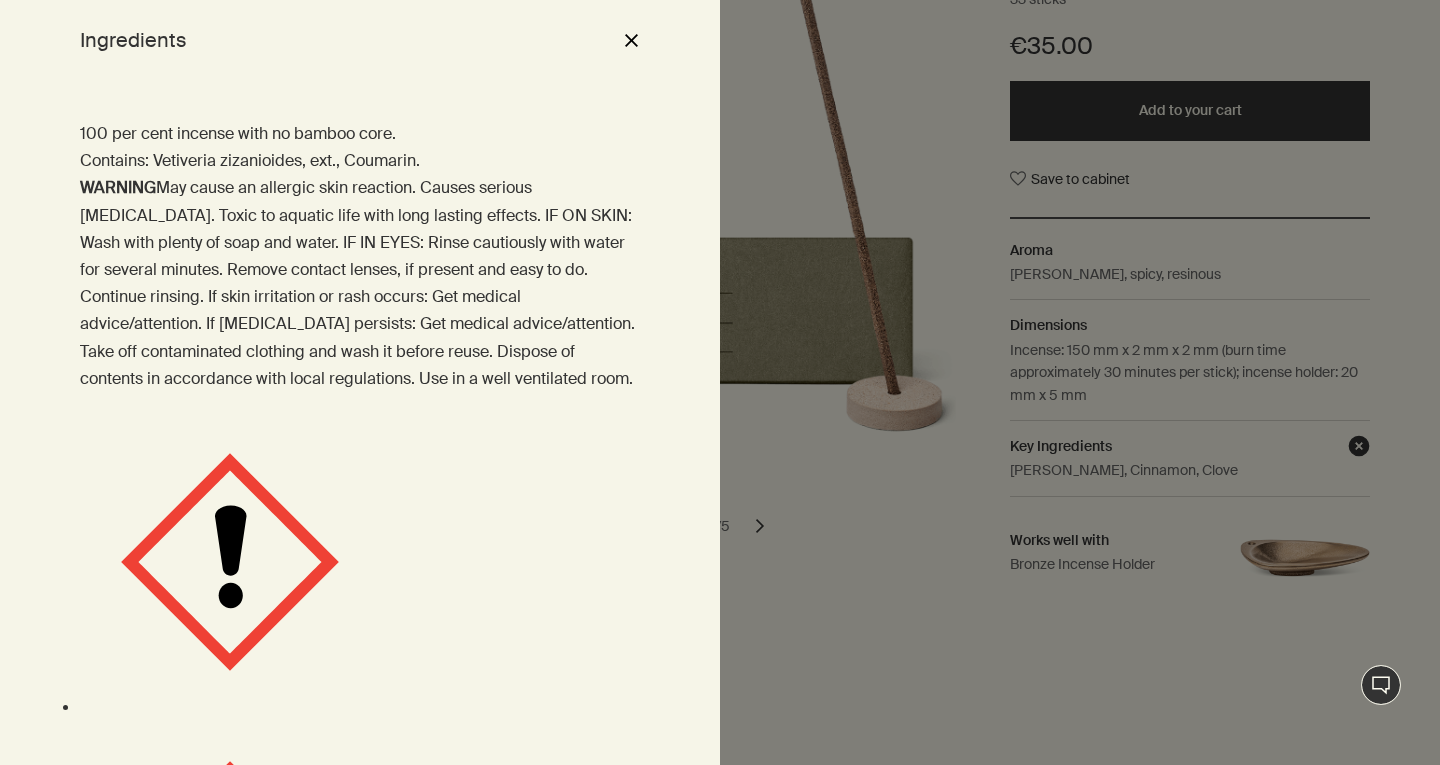 click at bounding box center (720, 382) 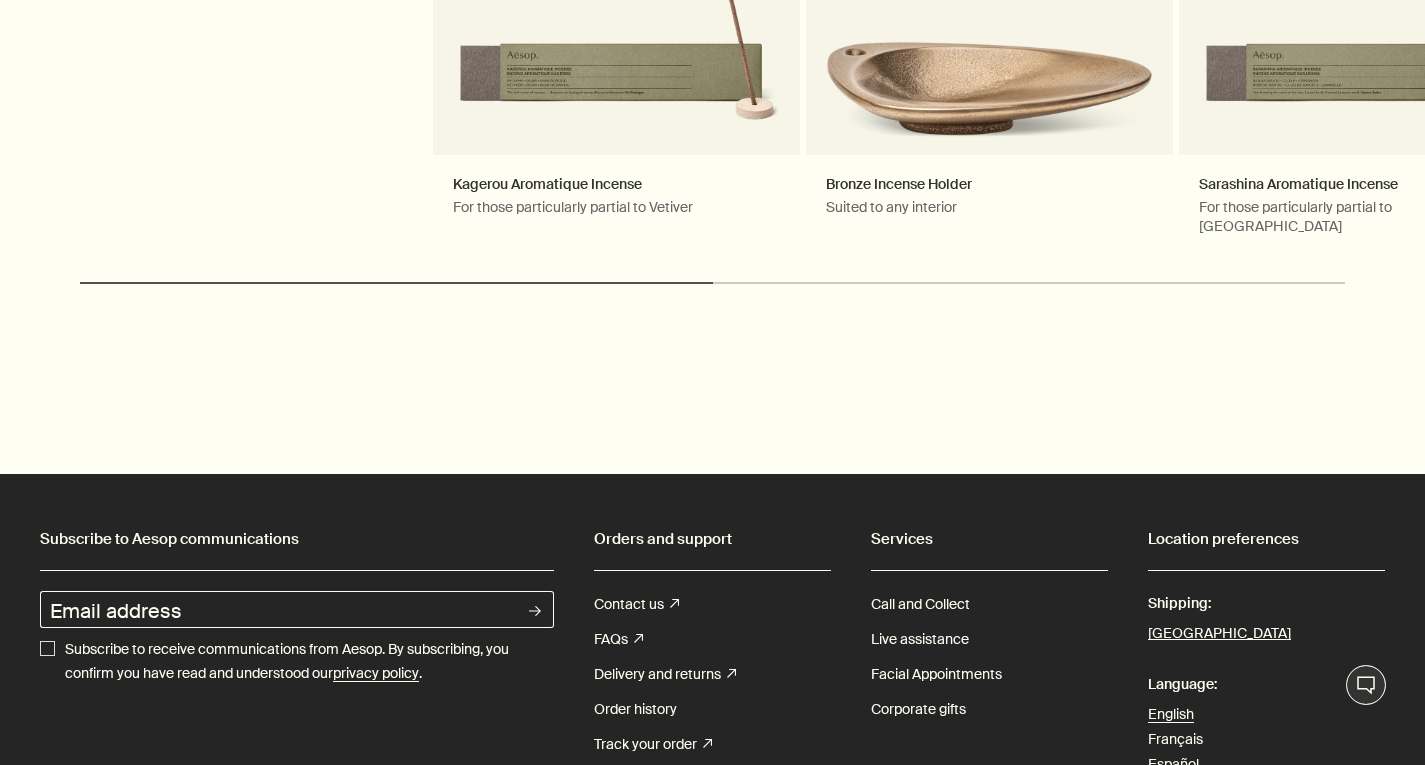 scroll, scrollTop: 2716, scrollLeft: 0, axis: vertical 